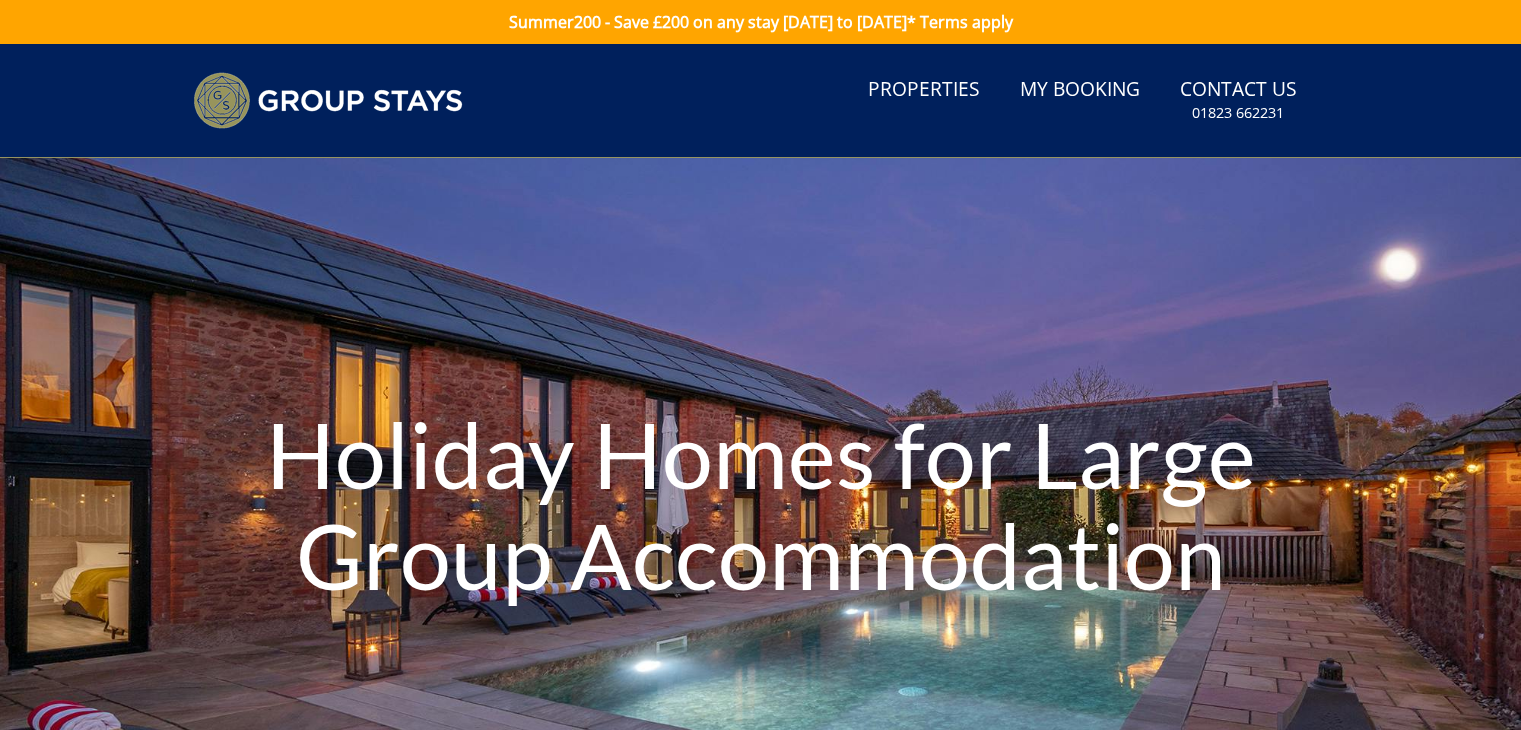 scroll, scrollTop: 0, scrollLeft: 0, axis: both 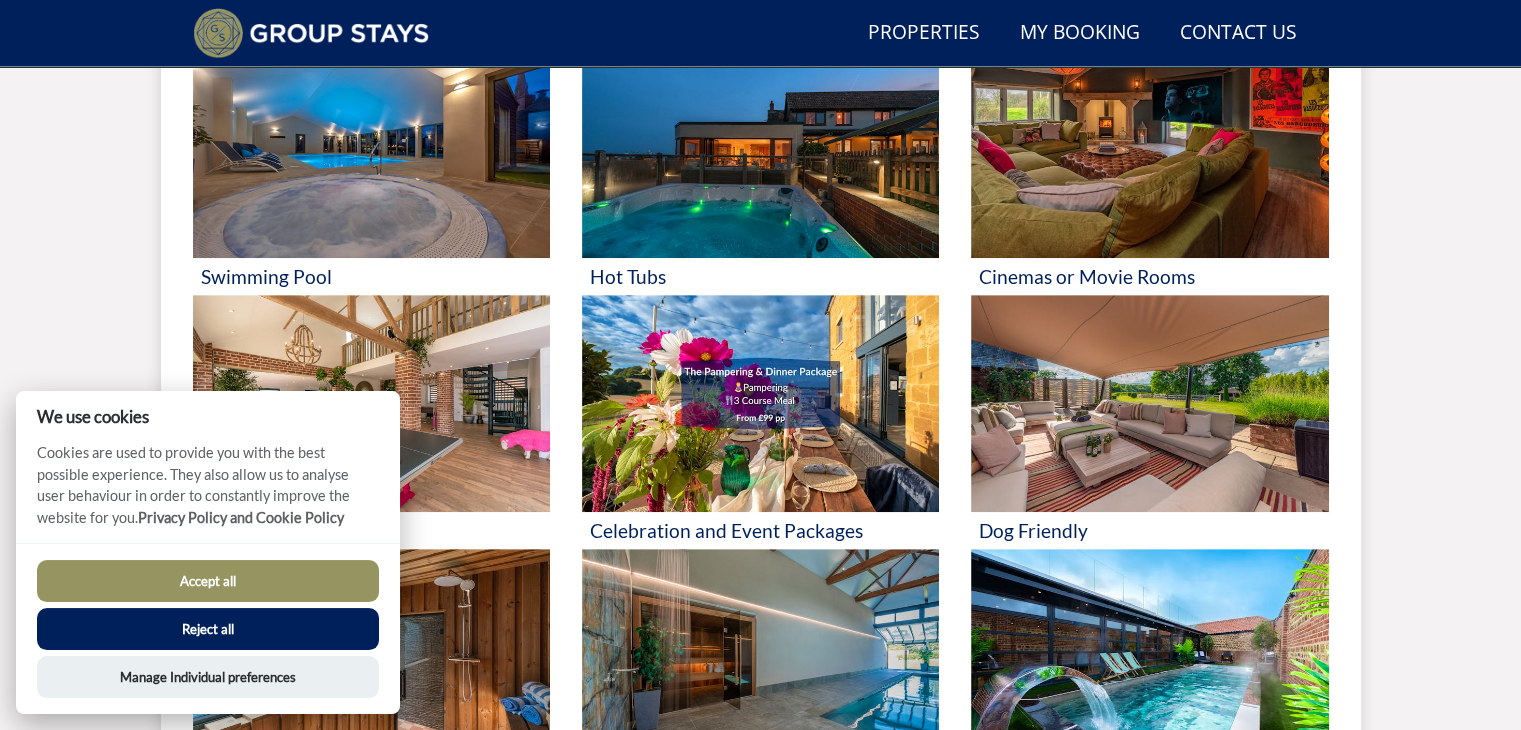 click on "Accept all" at bounding box center [208, 581] 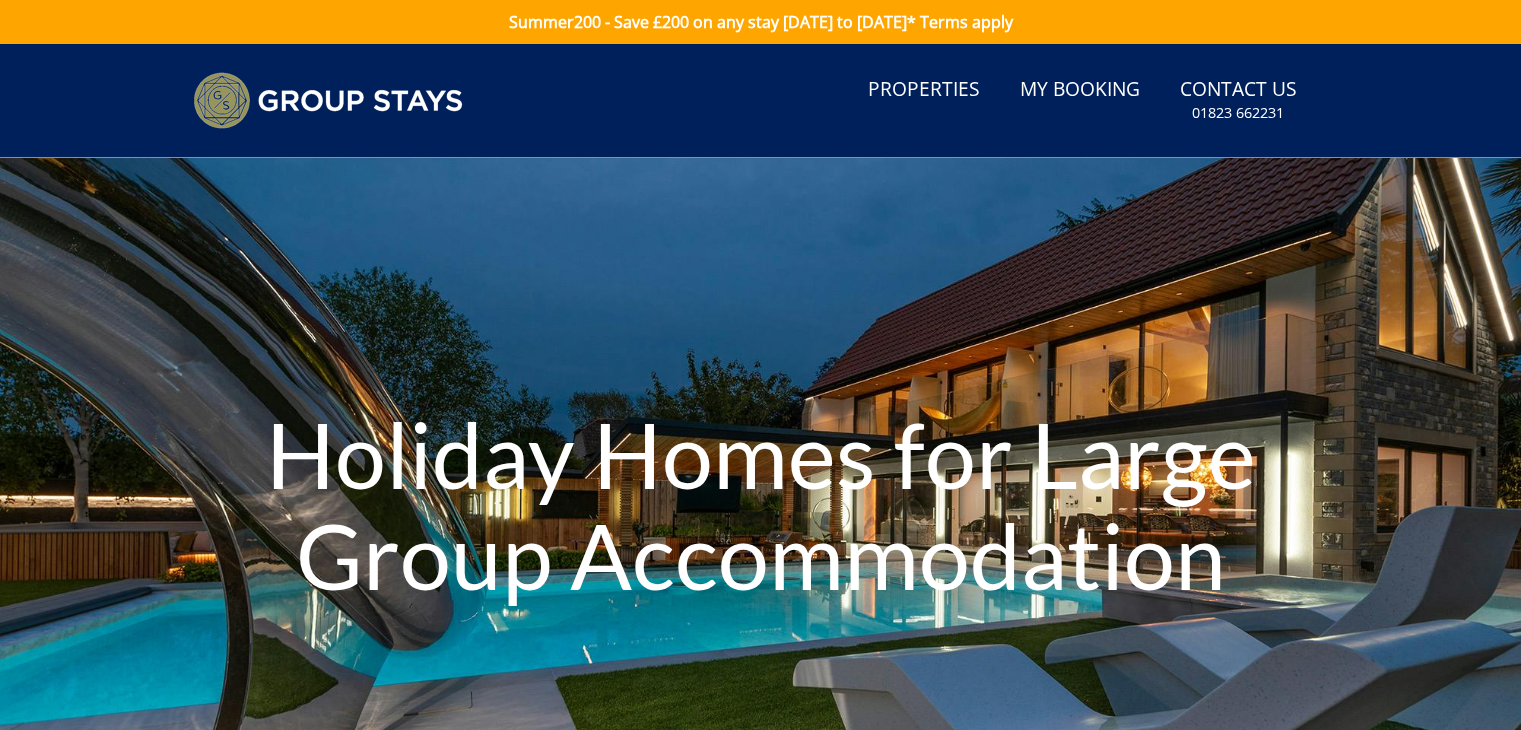scroll, scrollTop: 922, scrollLeft: 0, axis: vertical 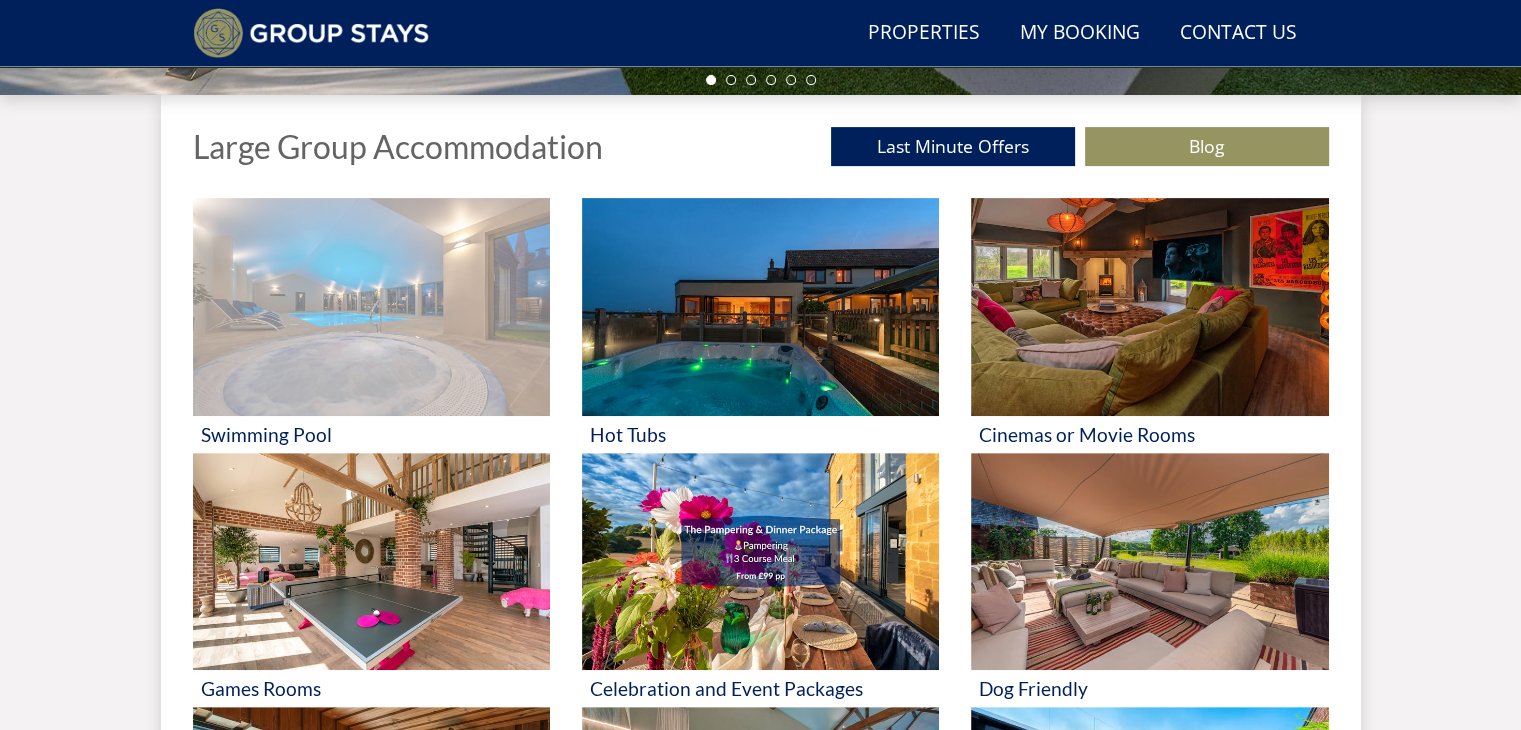click at bounding box center (371, 307) 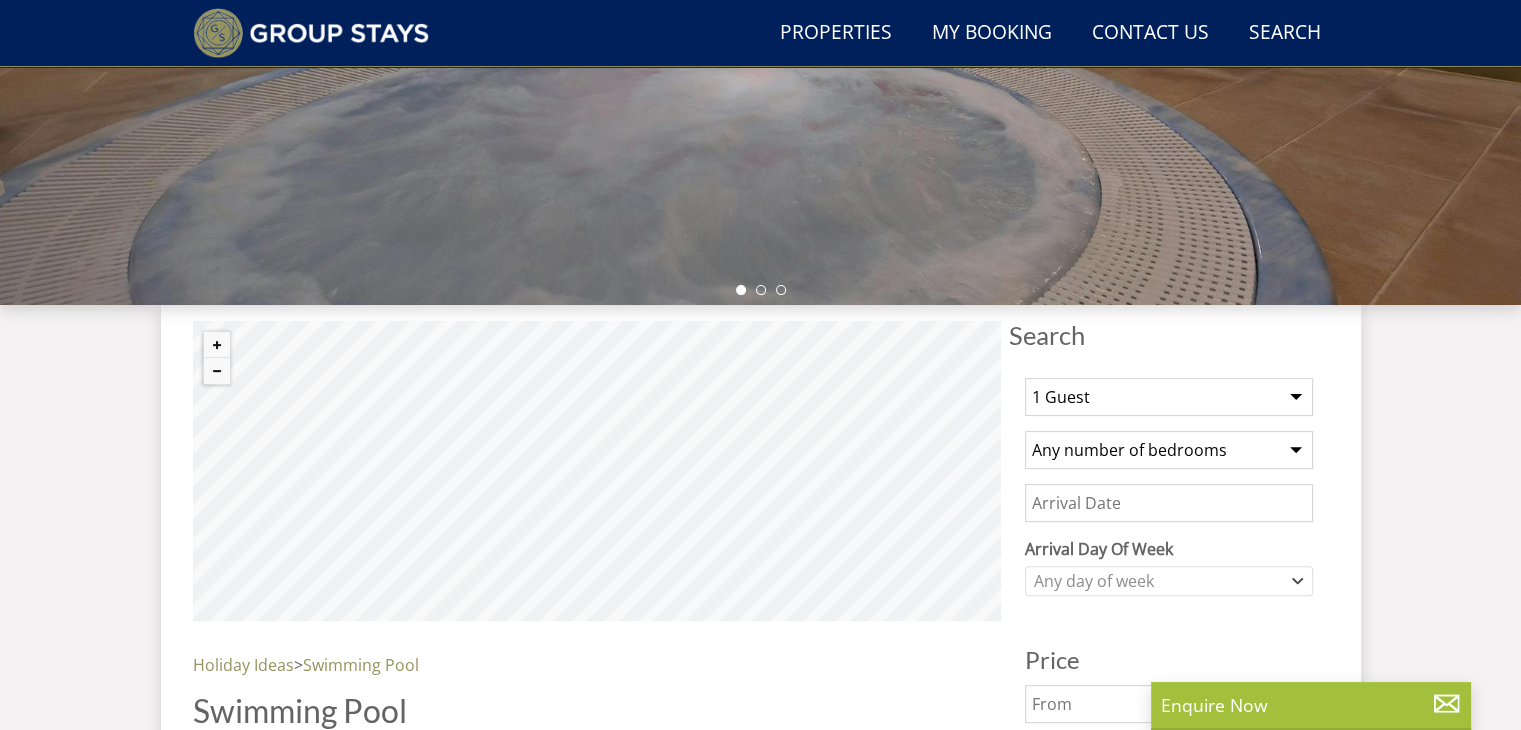 scroll, scrollTop: 512, scrollLeft: 0, axis: vertical 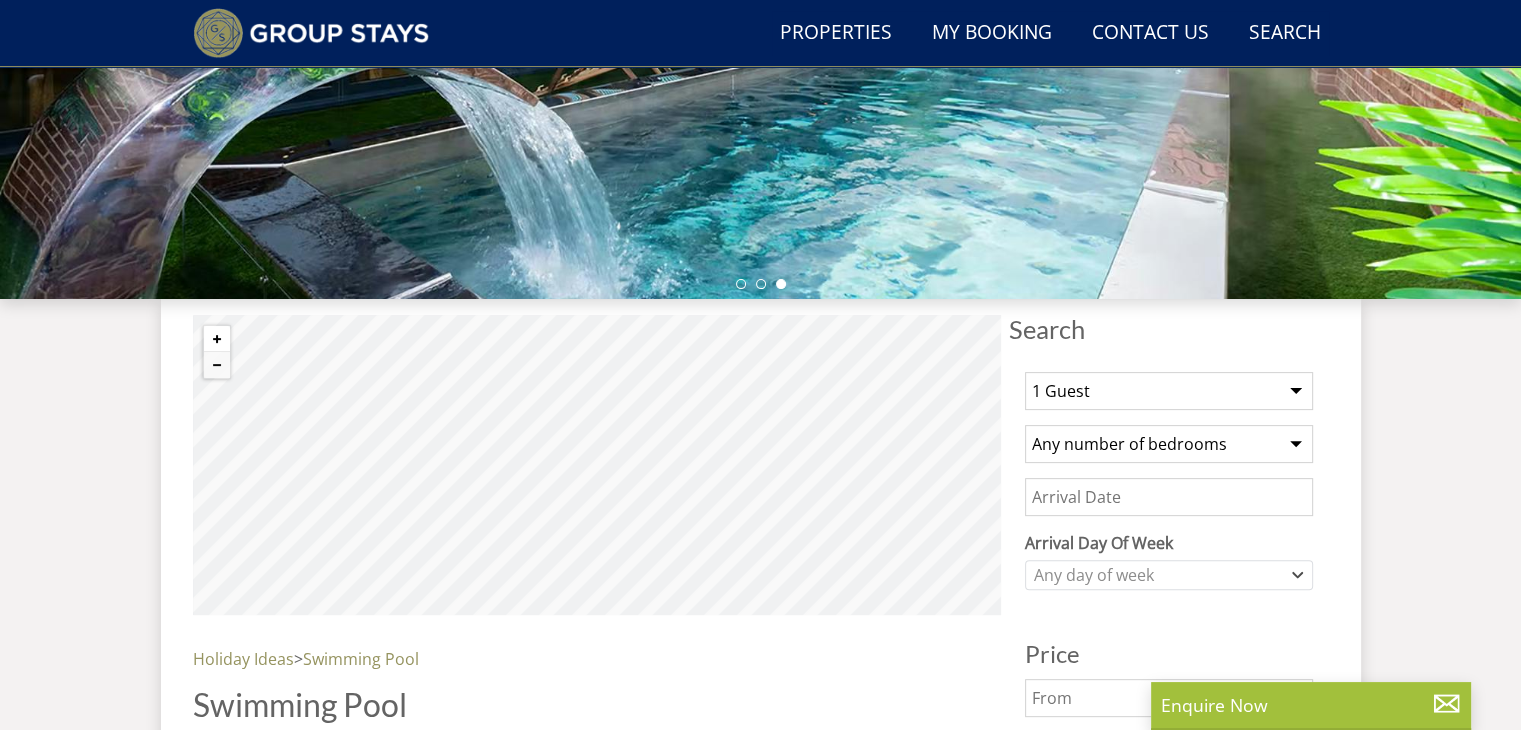 click at bounding box center (217, 339) 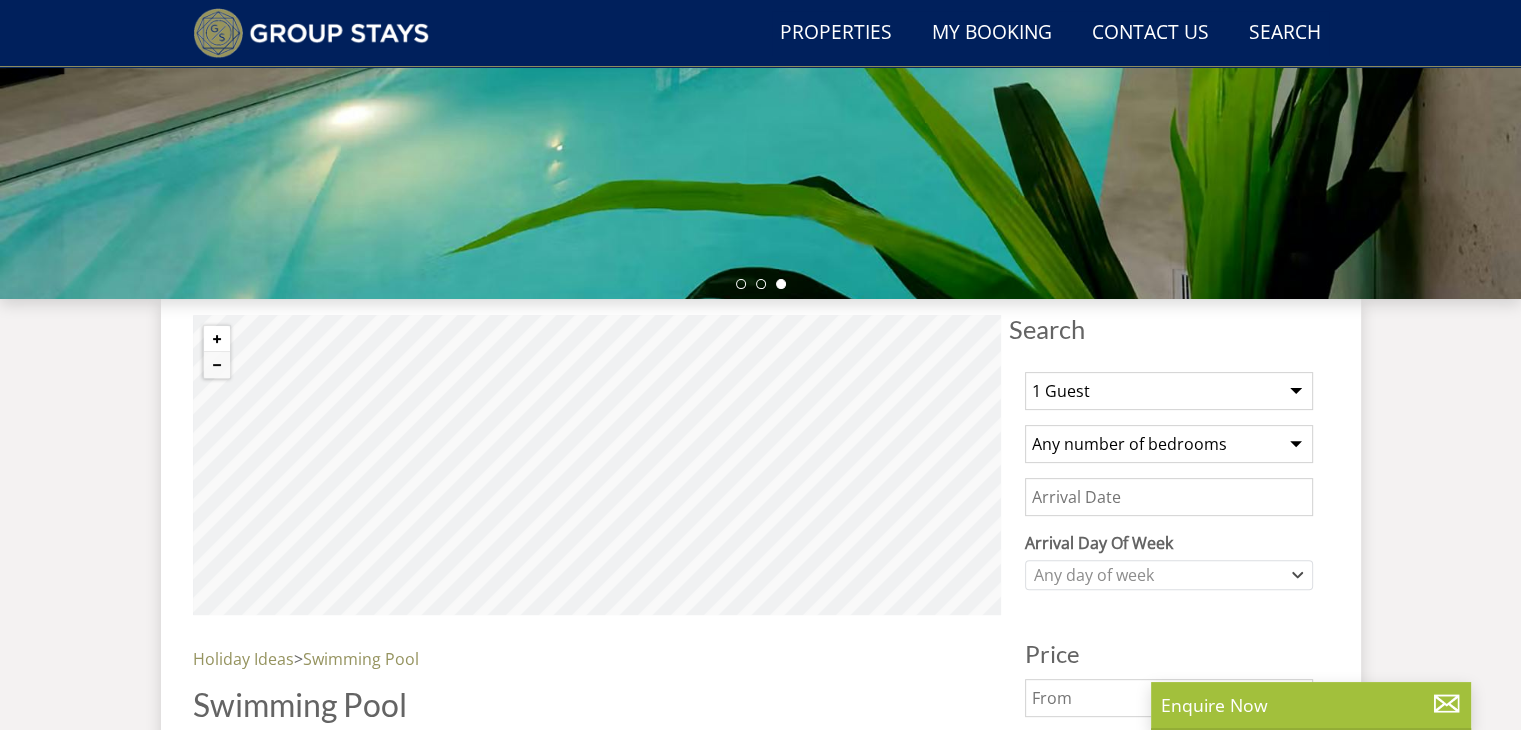 click at bounding box center (217, 339) 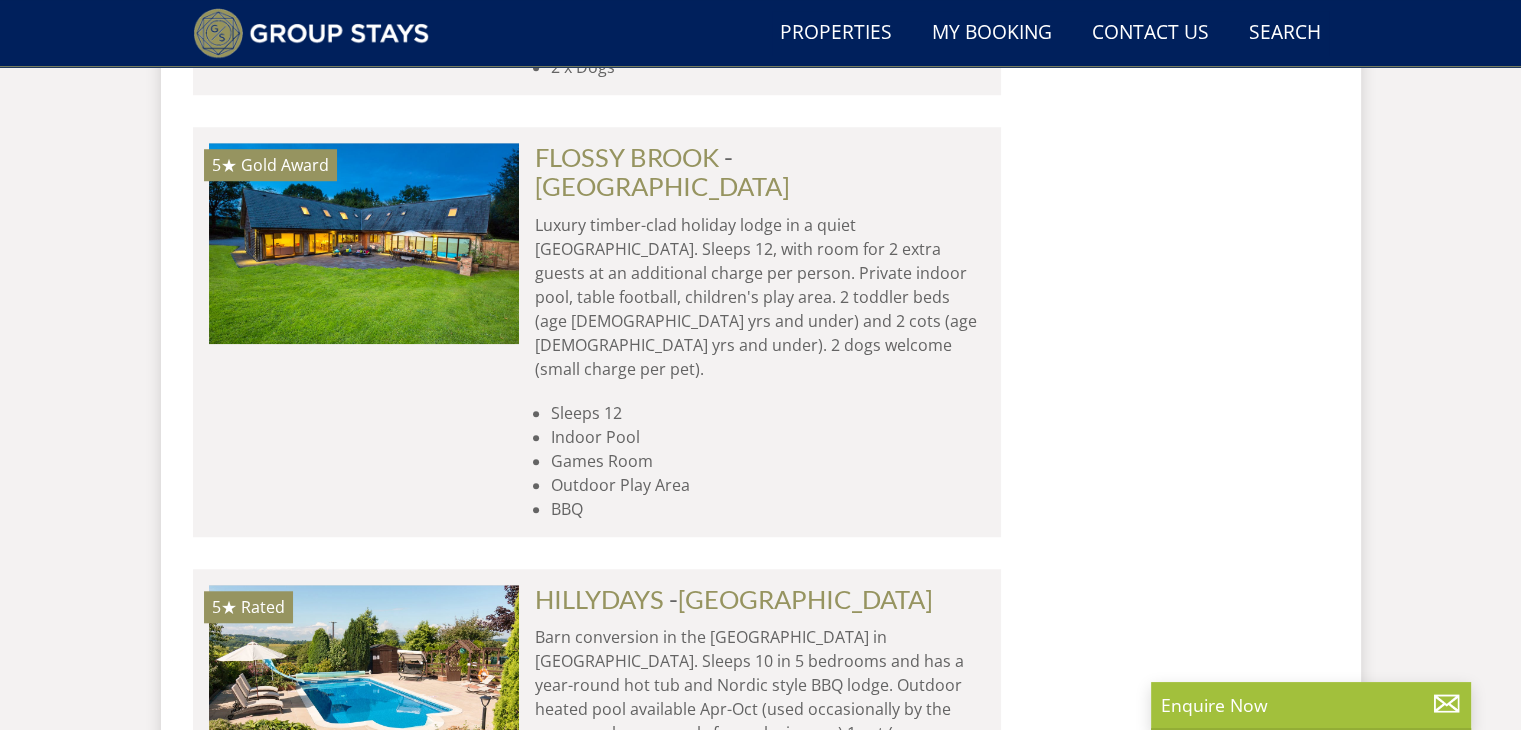 scroll, scrollTop: 9214, scrollLeft: 0, axis: vertical 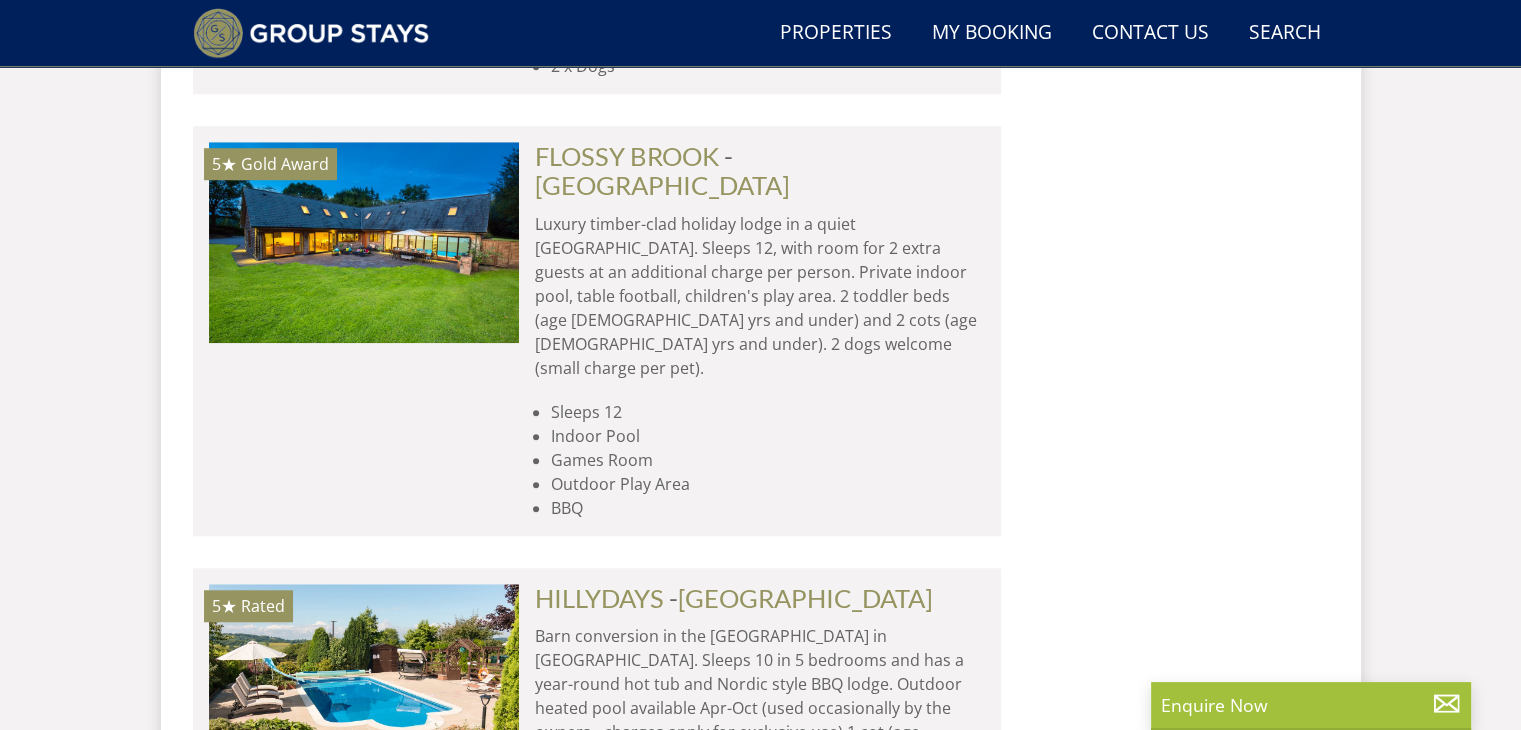click on "Load More" at bounding box center [597, 976] 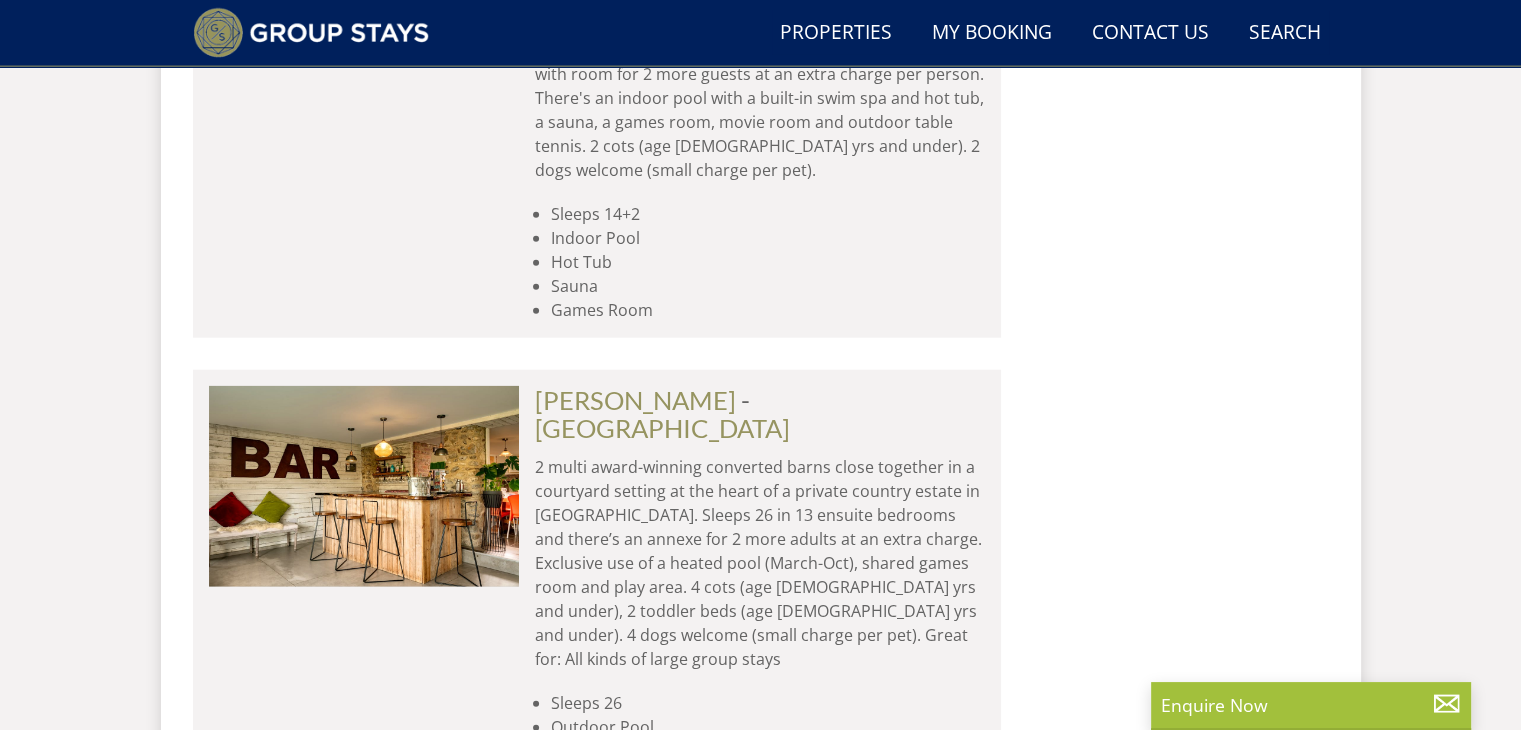 scroll, scrollTop: 12357, scrollLeft: 0, axis: vertical 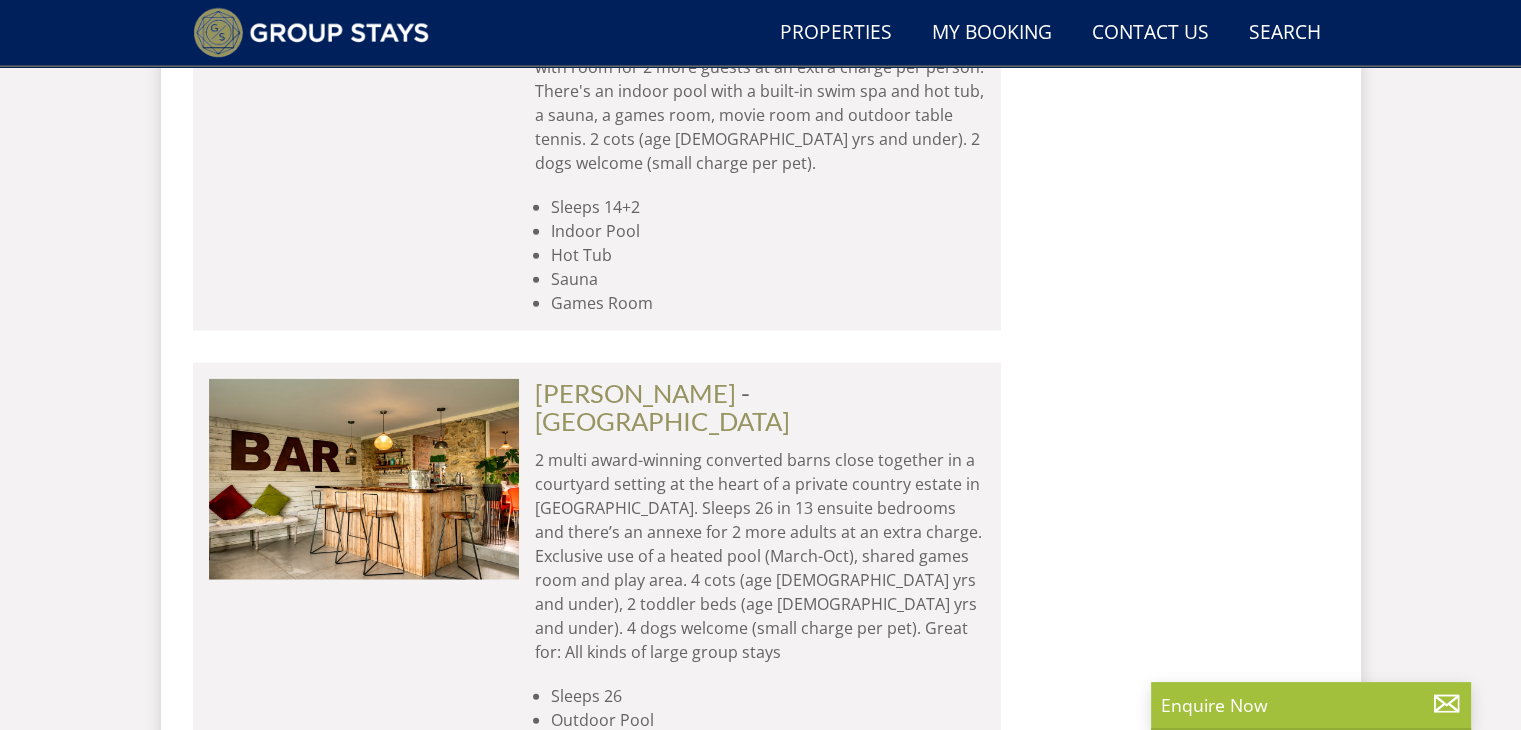 click on "BEAVERBROOK 20" at bounding box center (644, 1271) 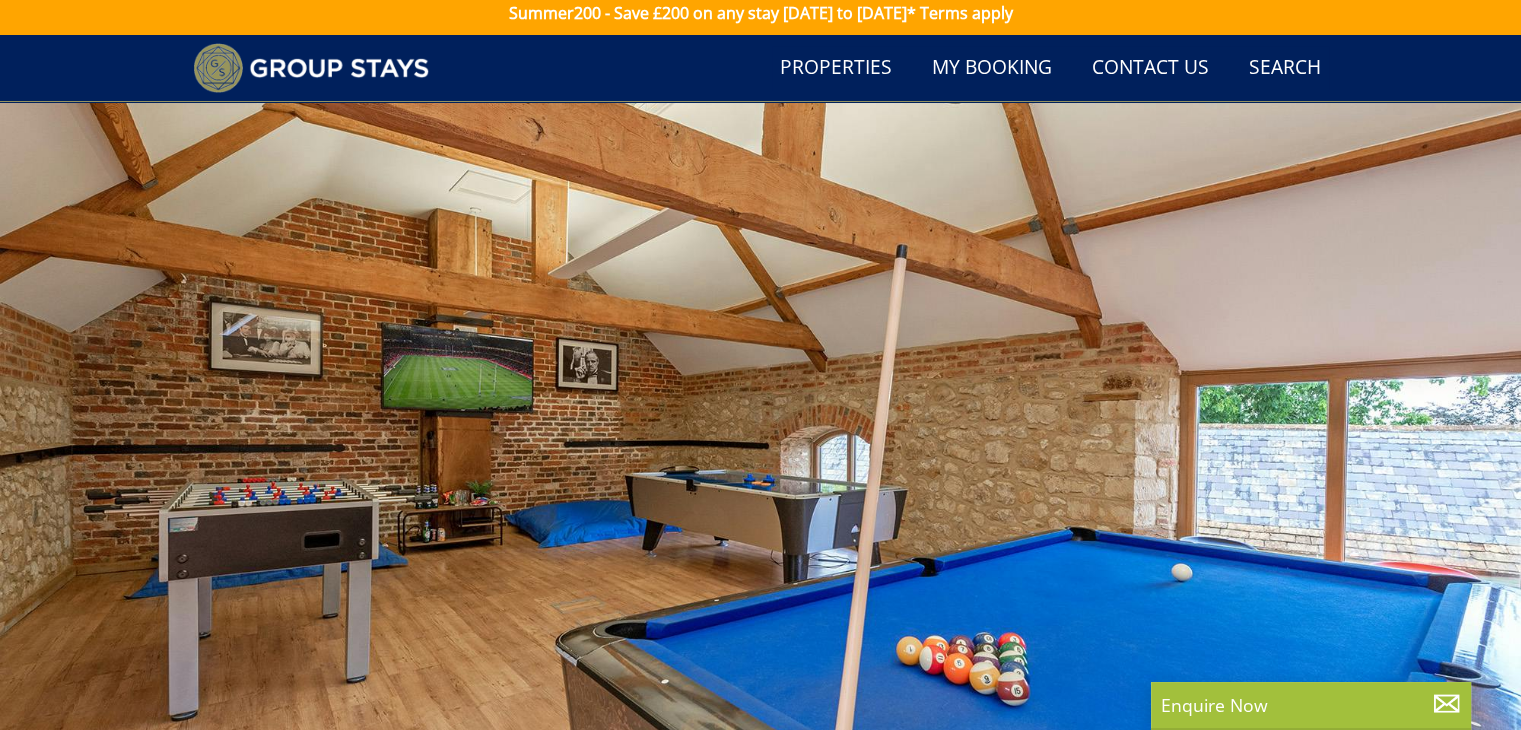 scroll, scrollTop: 0, scrollLeft: 0, axis: both 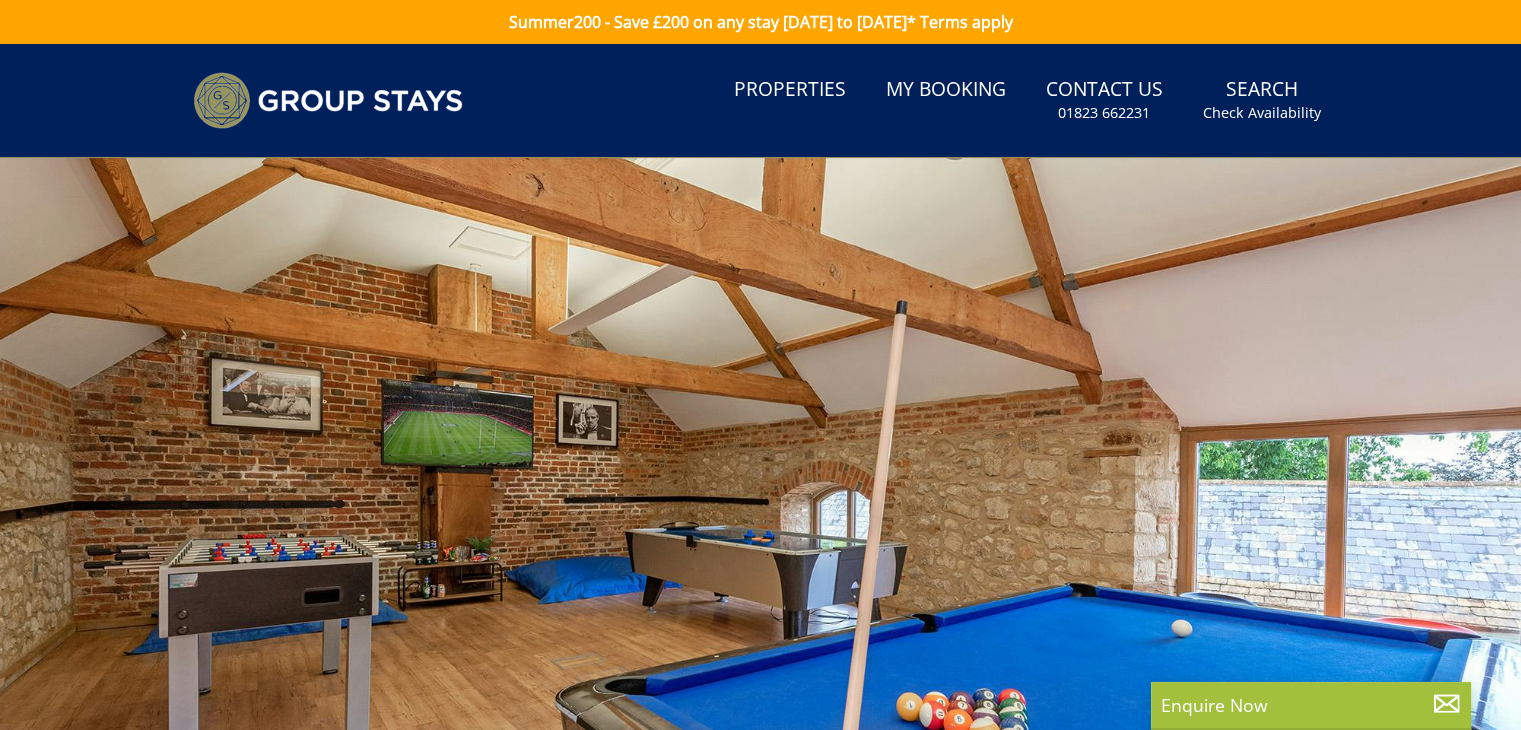 click at bounding box center (760, 508) 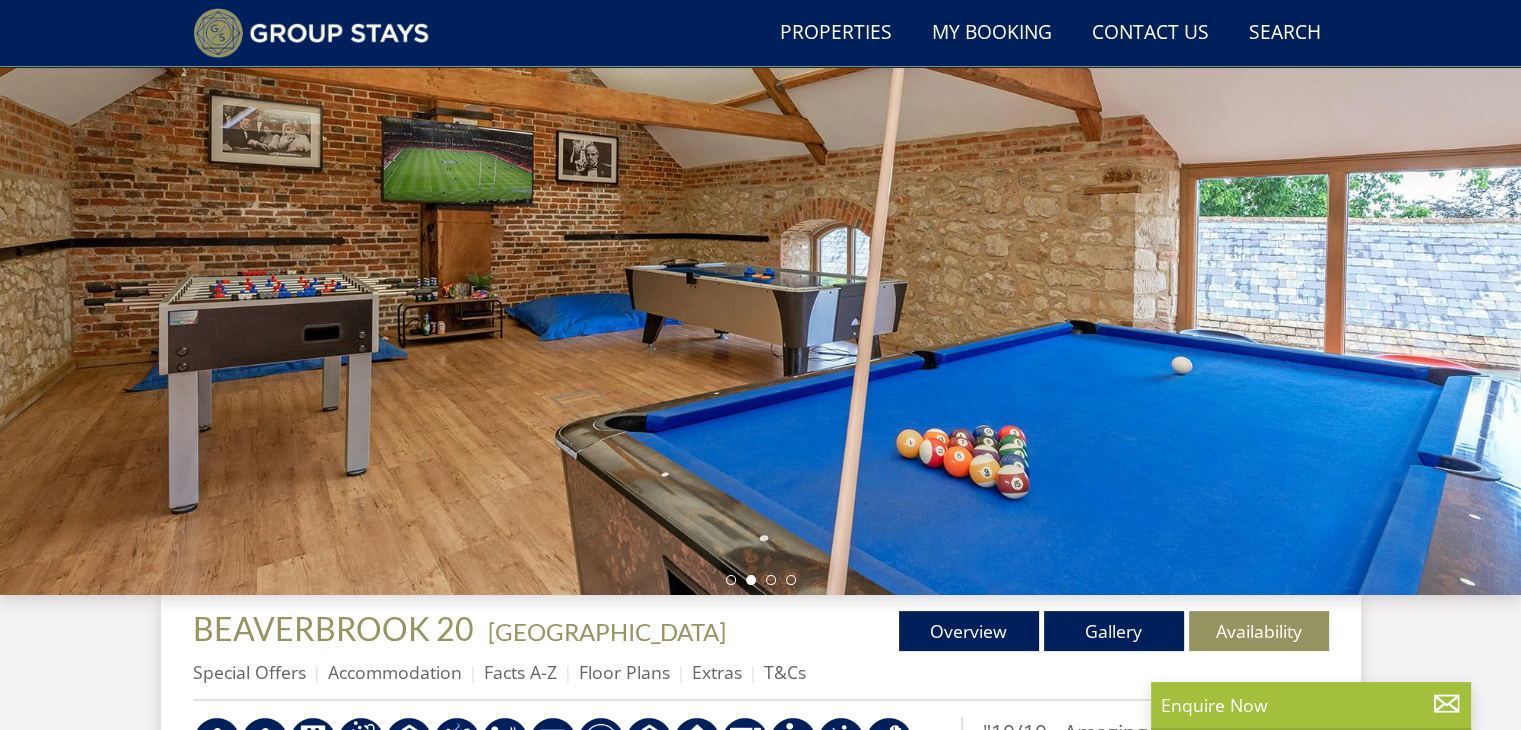 scroll, scrollTop: 220, scrollLeft: 0, axis: vertical 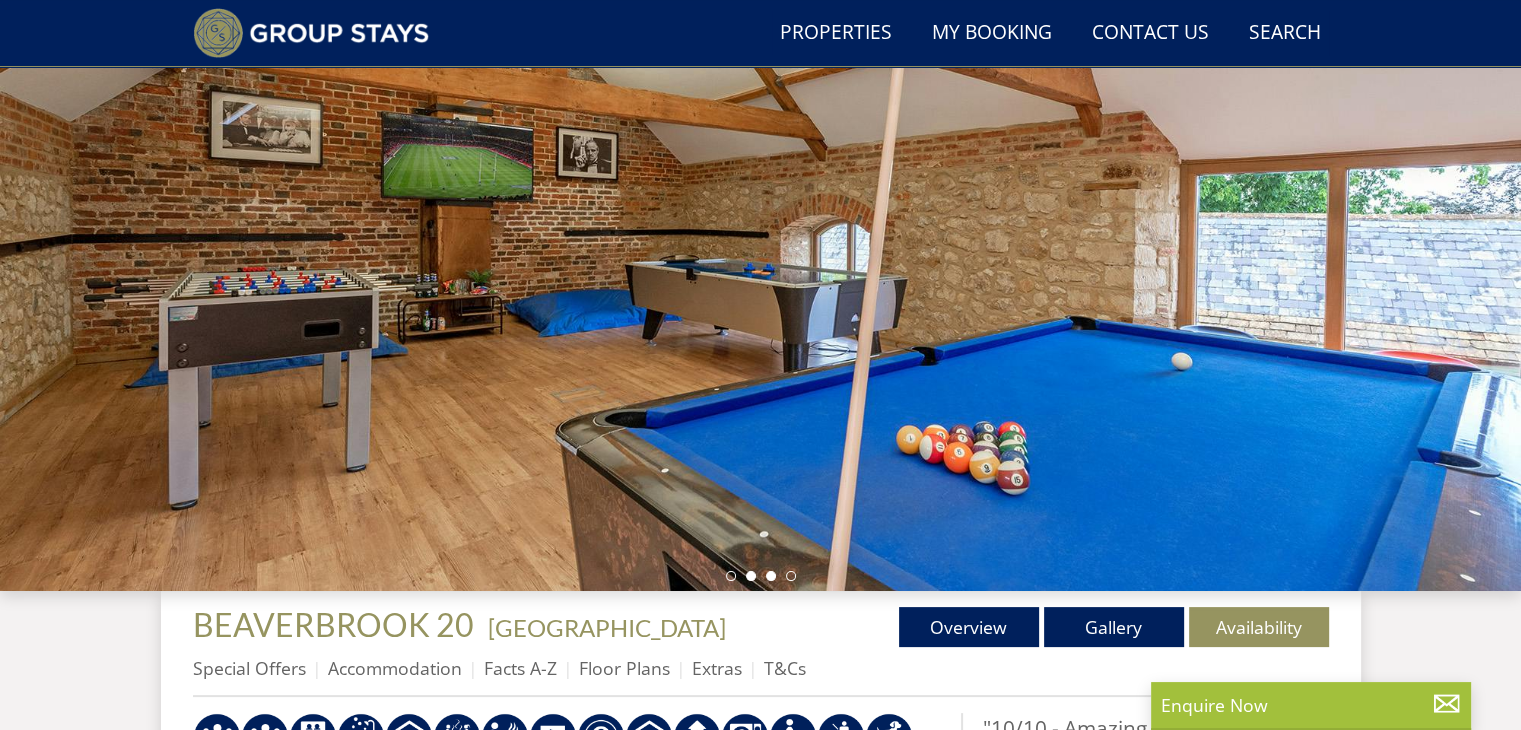 click at bounding box center (771, 576) 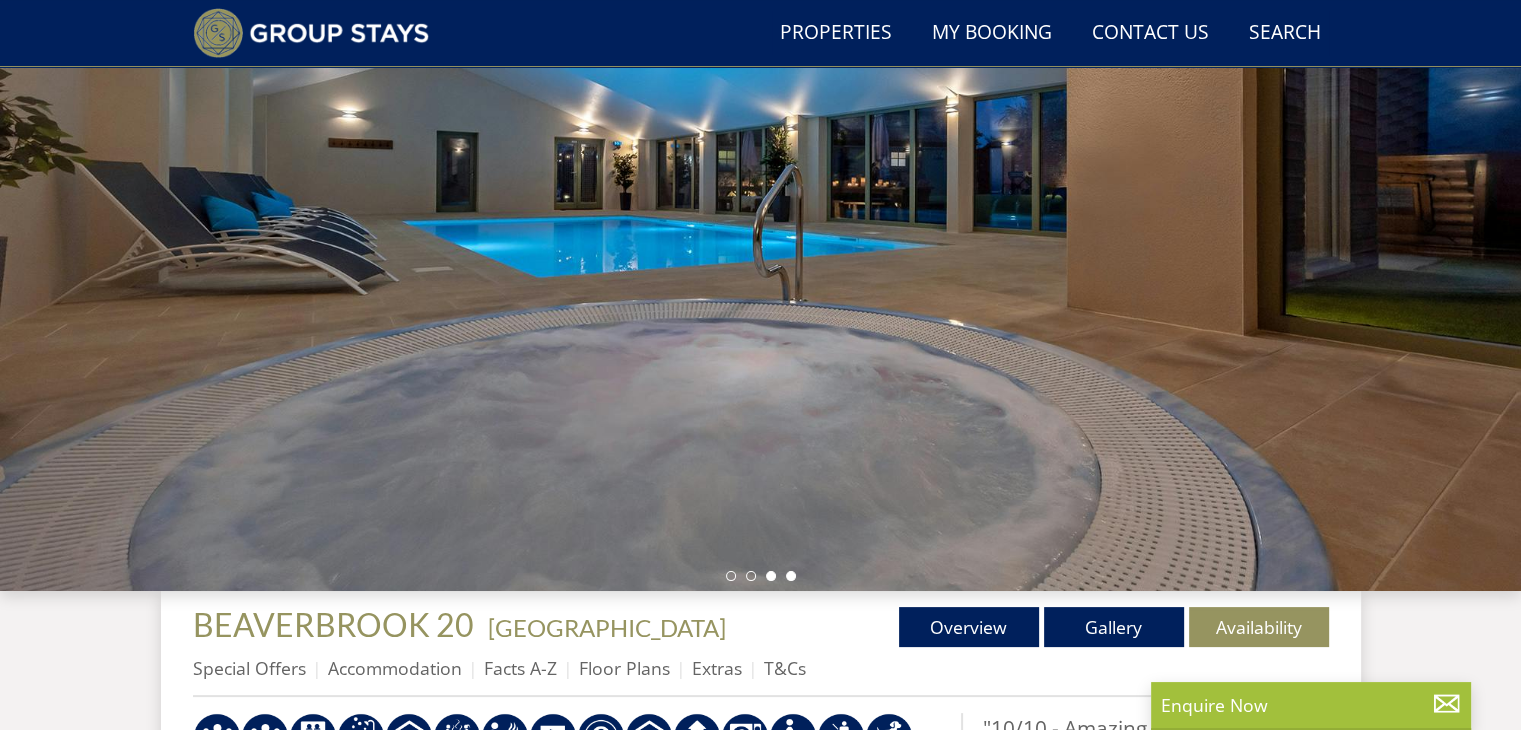 click at bounding box center (791, 576) 